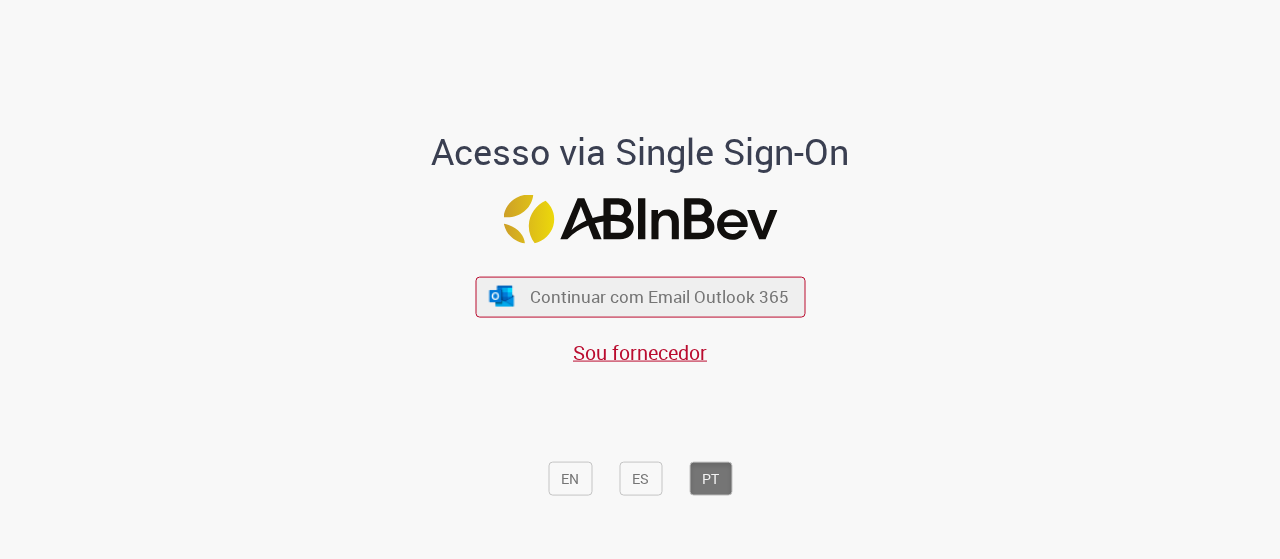 scroll, scrollTop: 0, scrollLeft: 0, axis: both 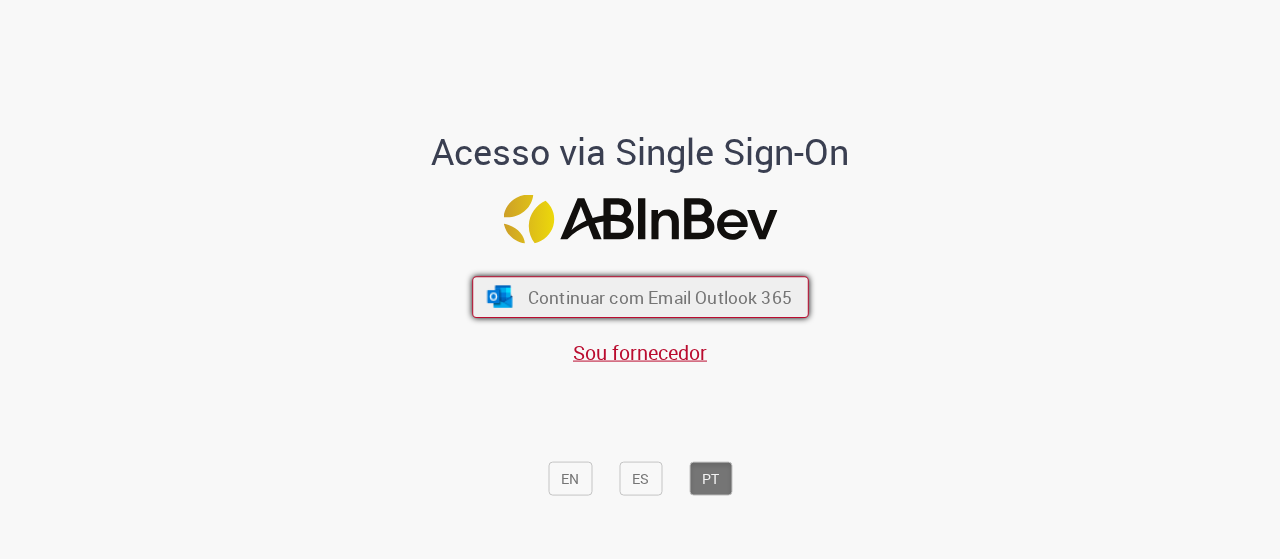 click on "Continuar com Email Outlook 365" at bounding box center [640, 297] 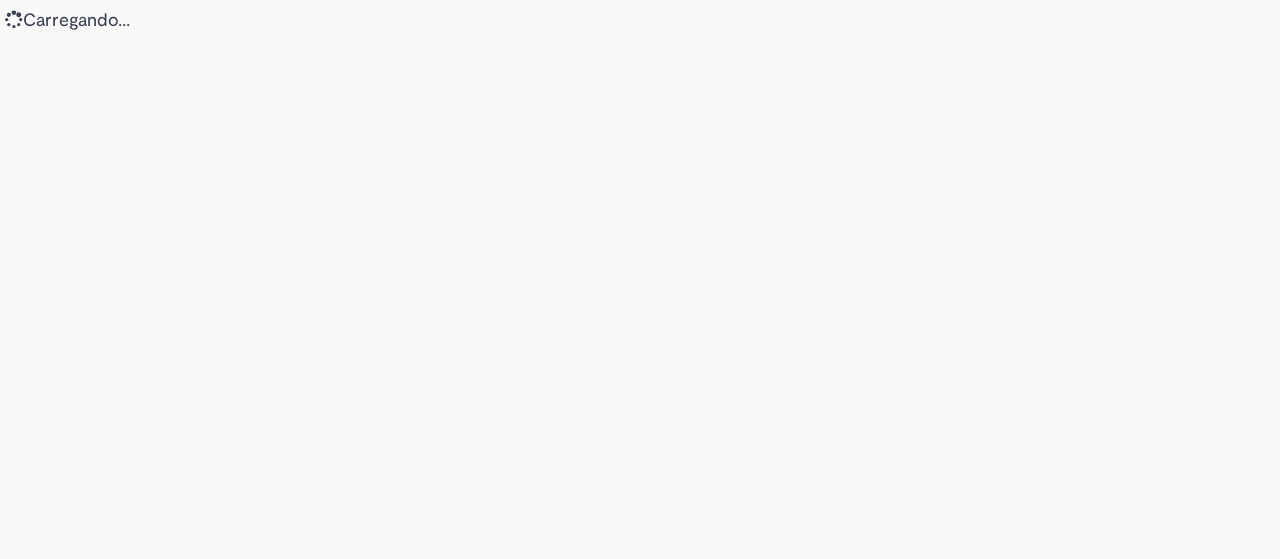 scroll, scrollTop: 0, scrollLeft: 0, axis: both 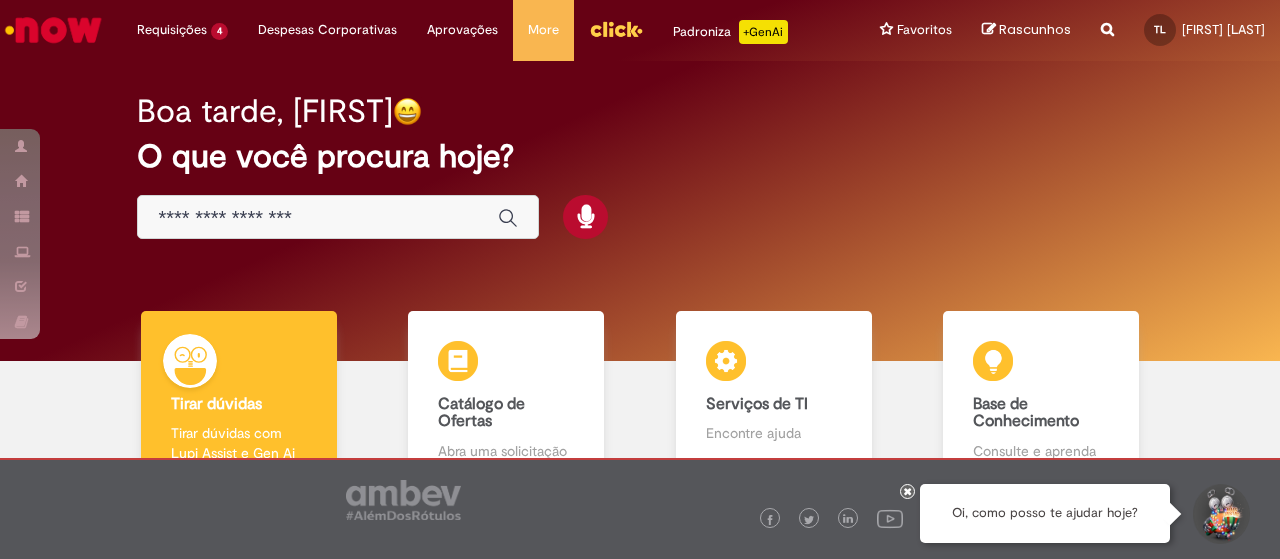 click at bounding box center [318, 218] 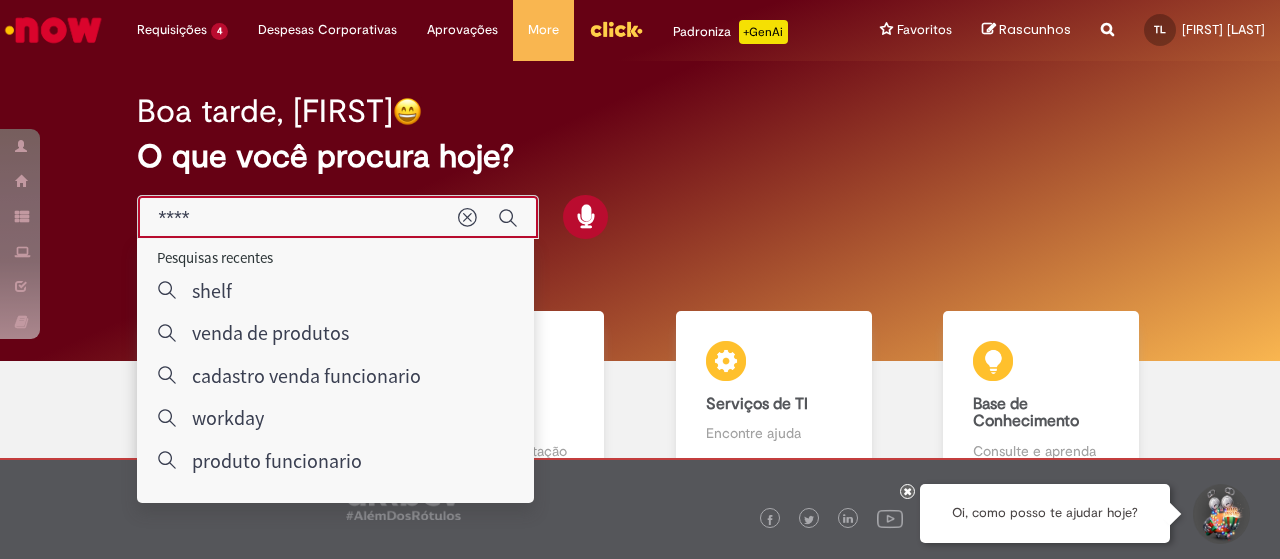 type on "*****" 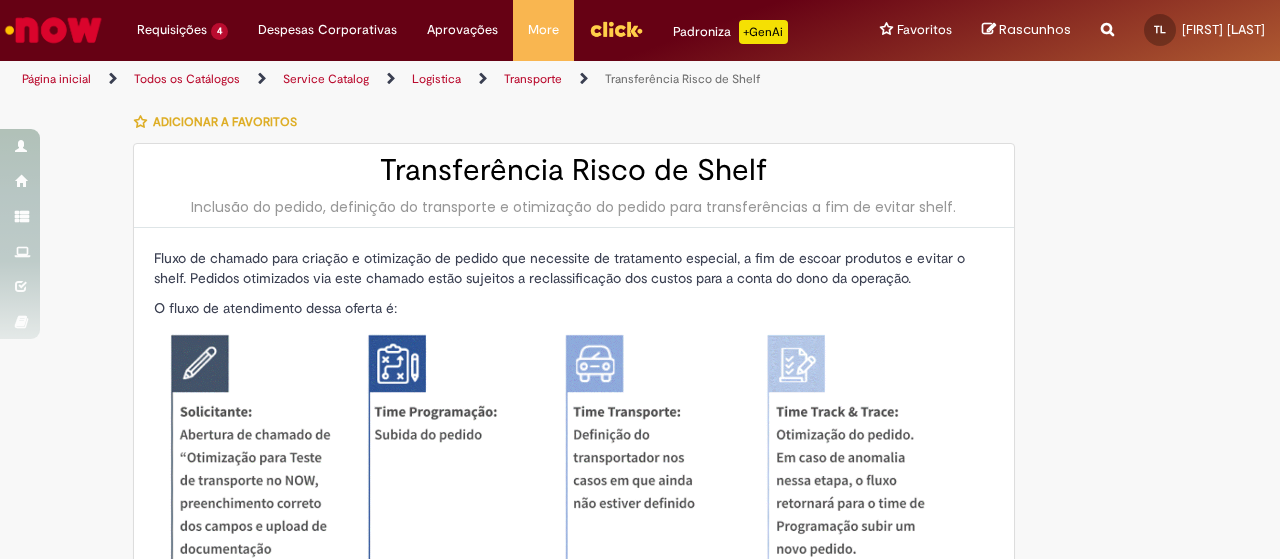type on "********" 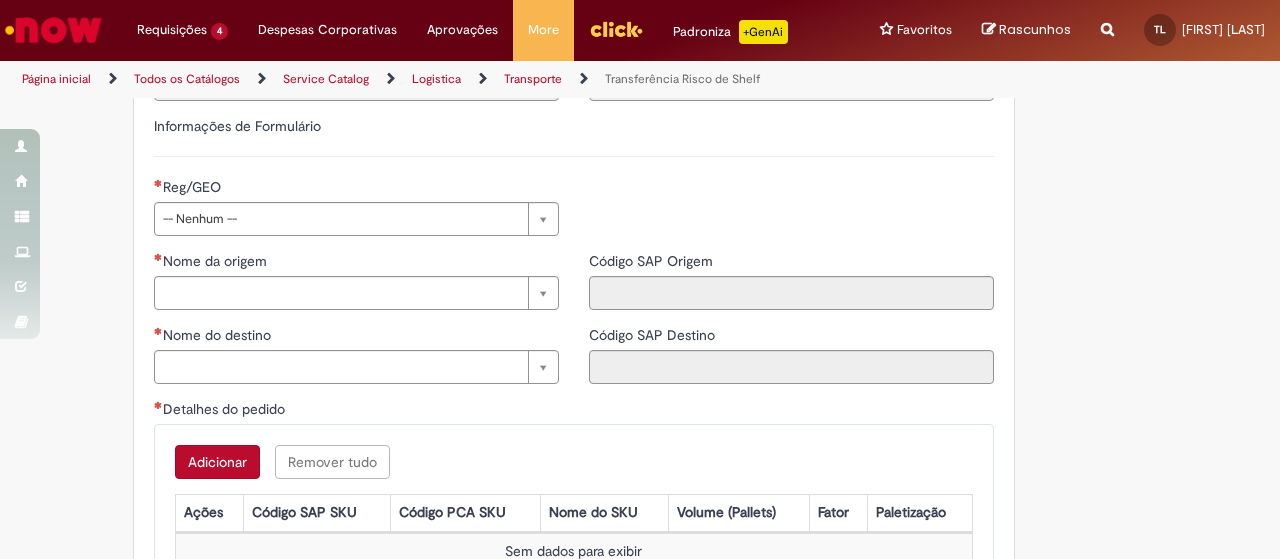 scroll, scrollTop: 926, scrollLeft: 0, axis: vertical 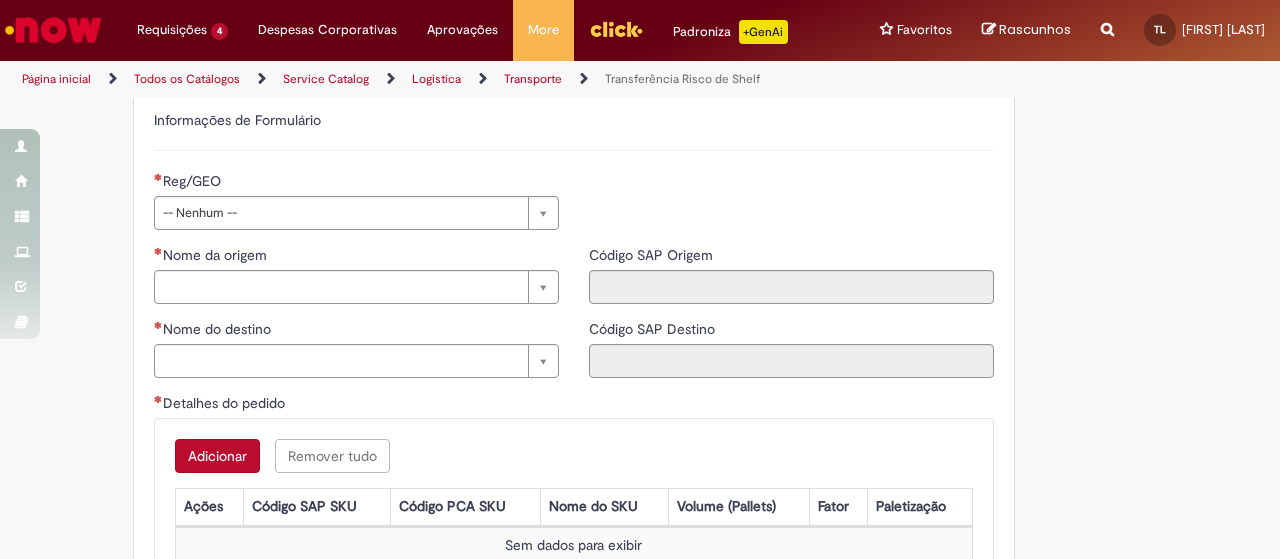 click on "**********" at bounding box center [356, 208] 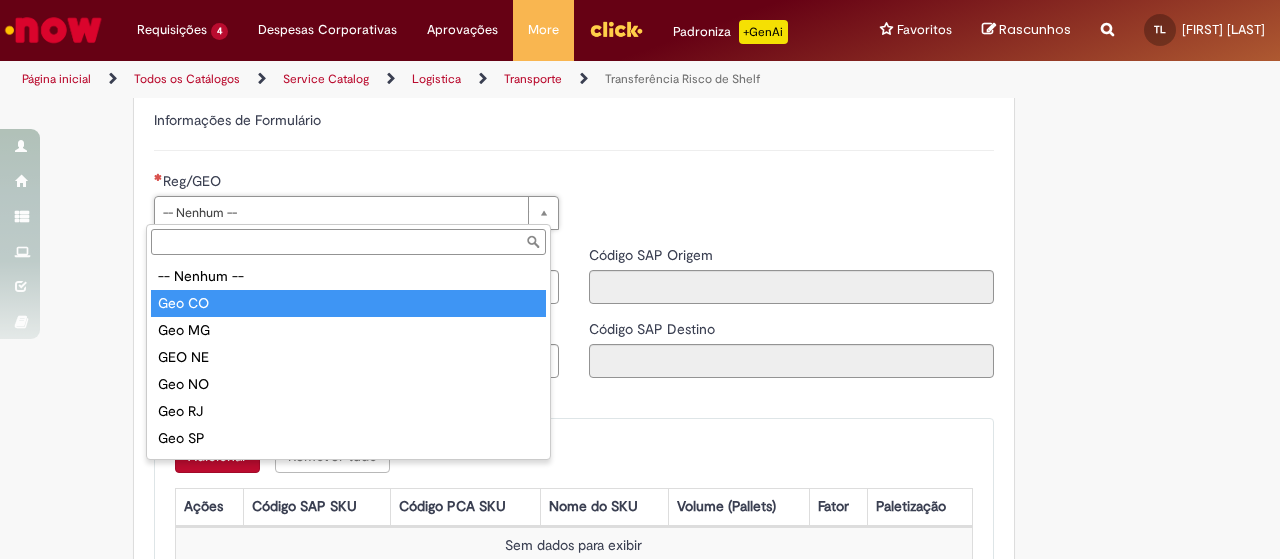 type on "******" 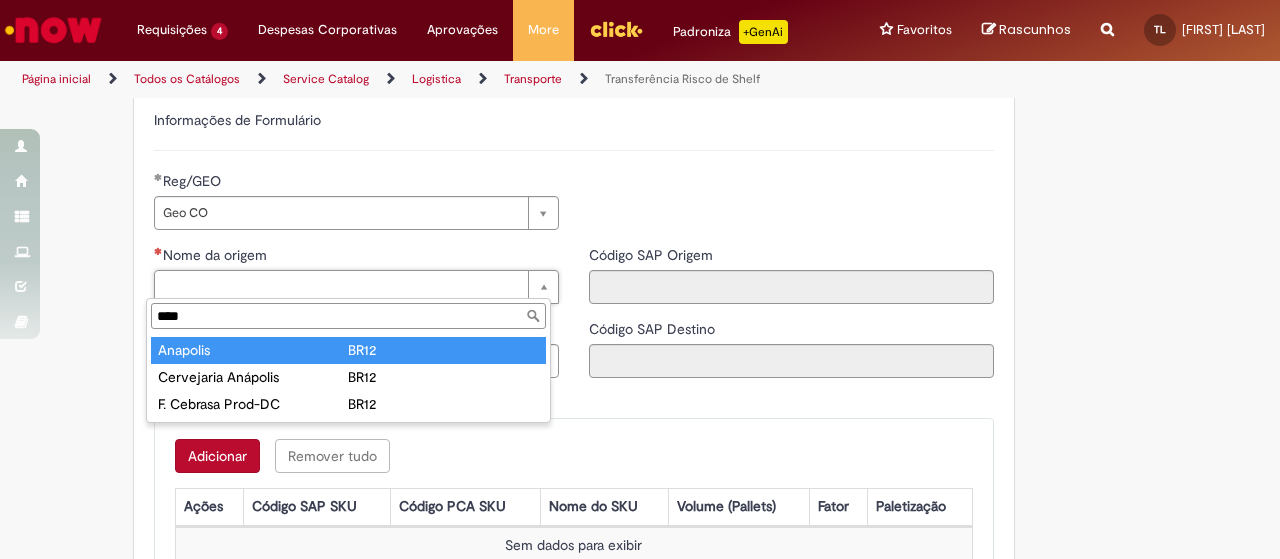 type on "****" 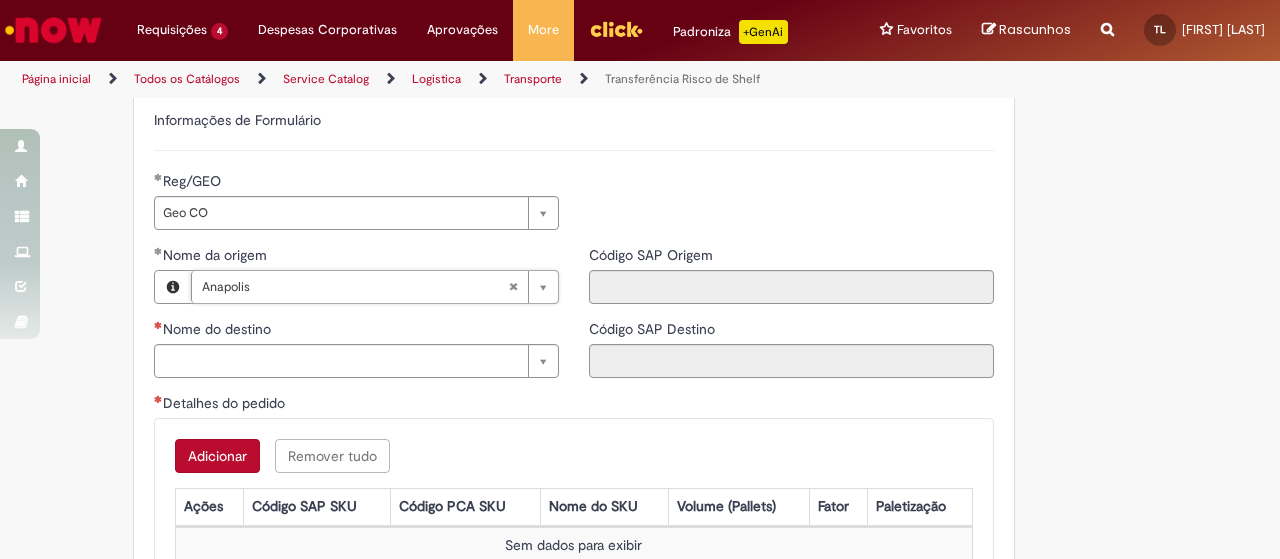 type on "****" 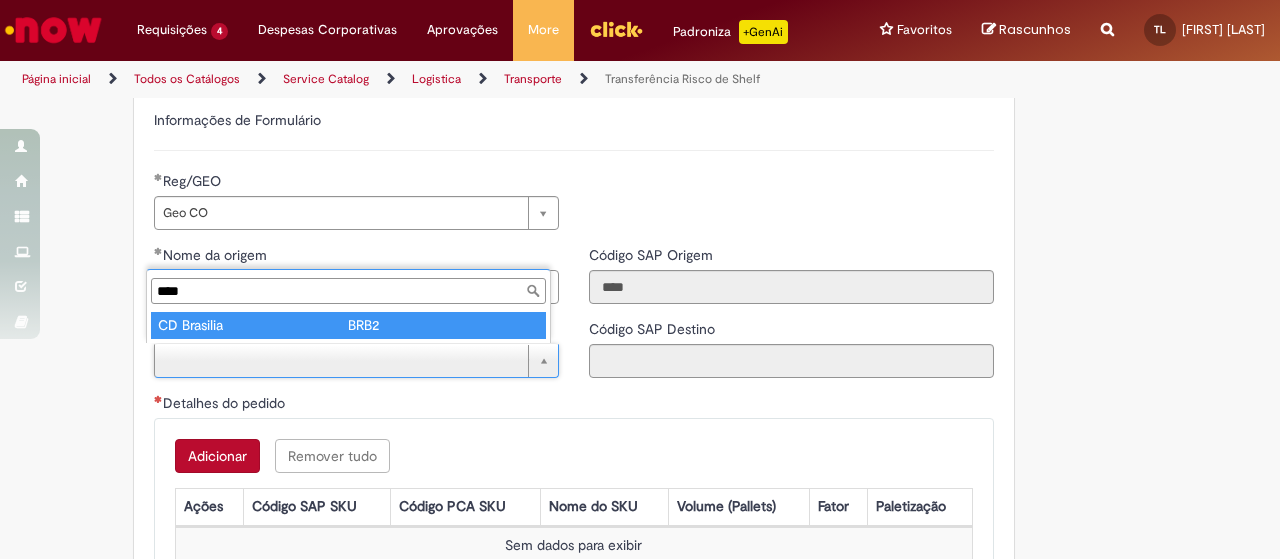 type on "****" 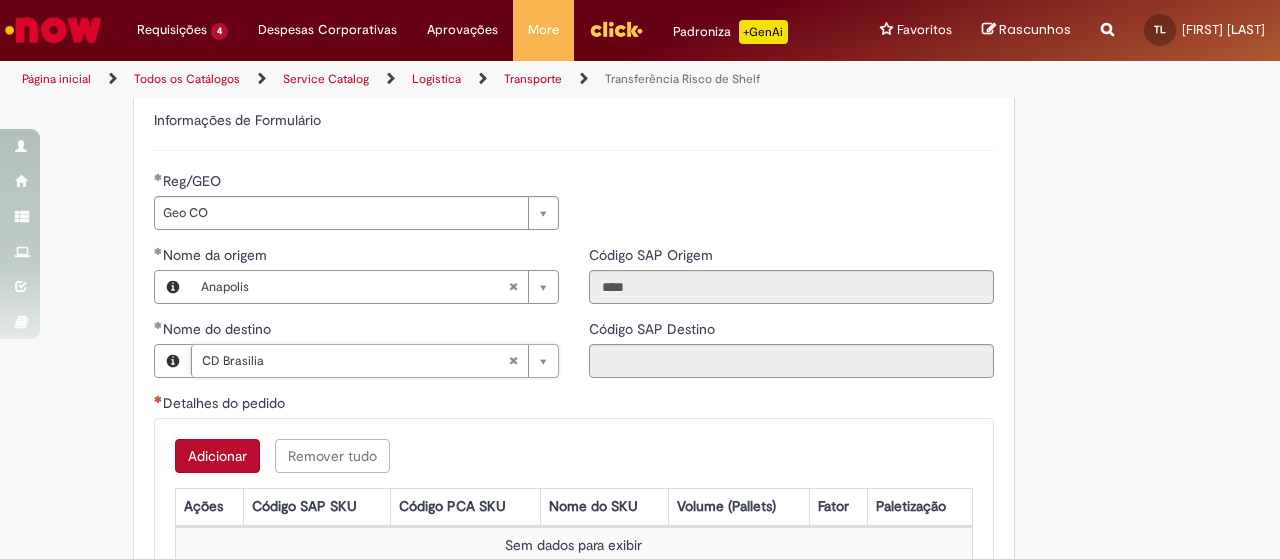 type on "****" 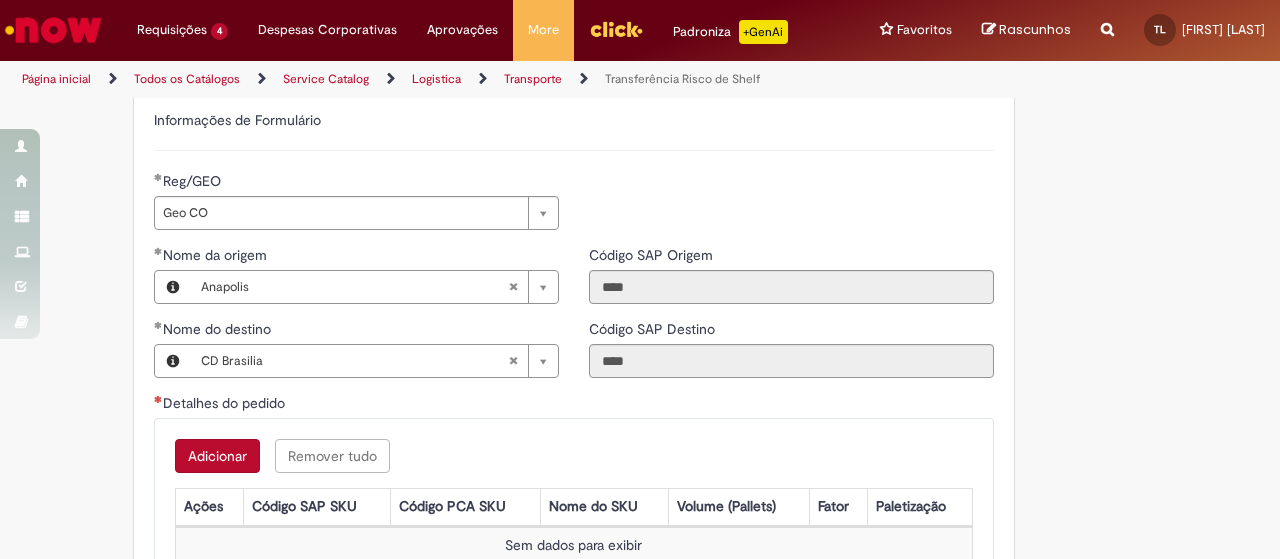 scroll, scrollTop: 1217, scrollLeft: 0, axis: vertical 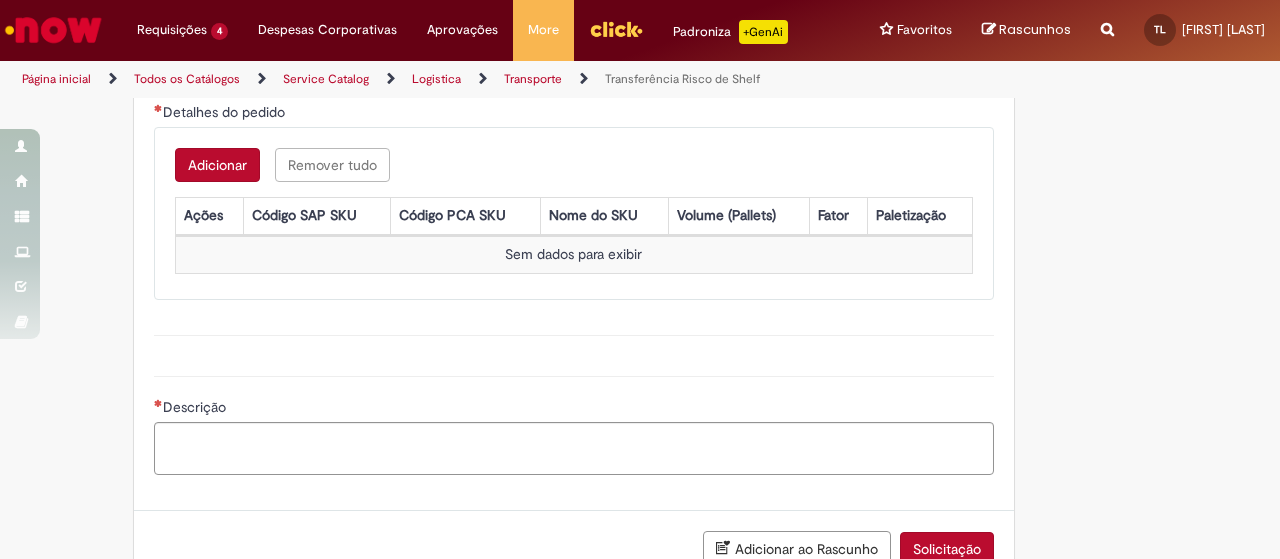 click on "Adicionar" at bounding box center (217, 165) 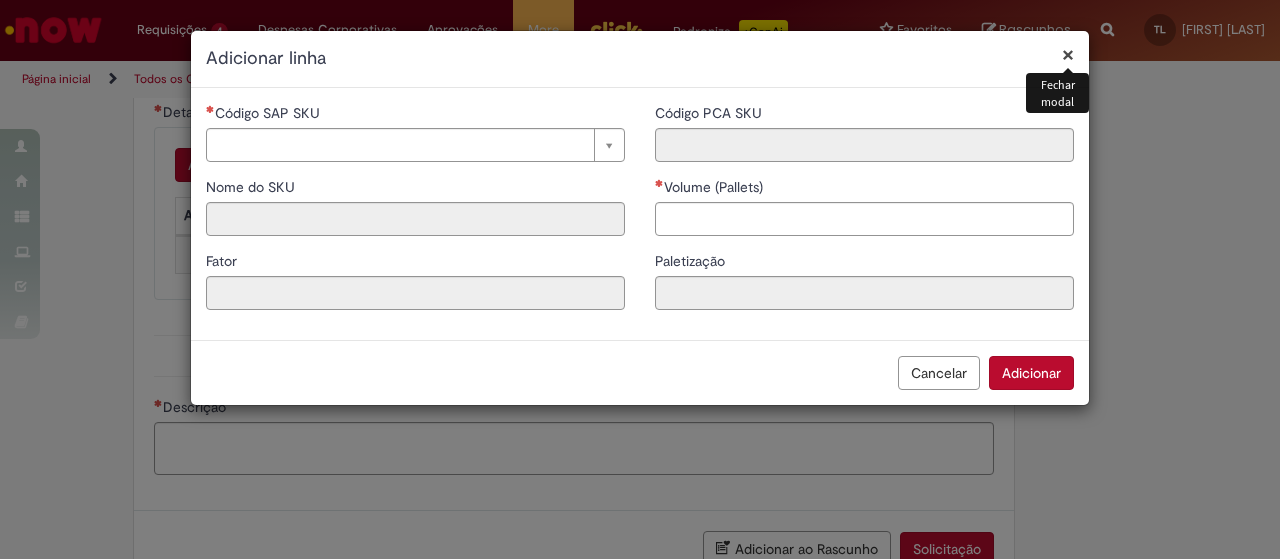 type 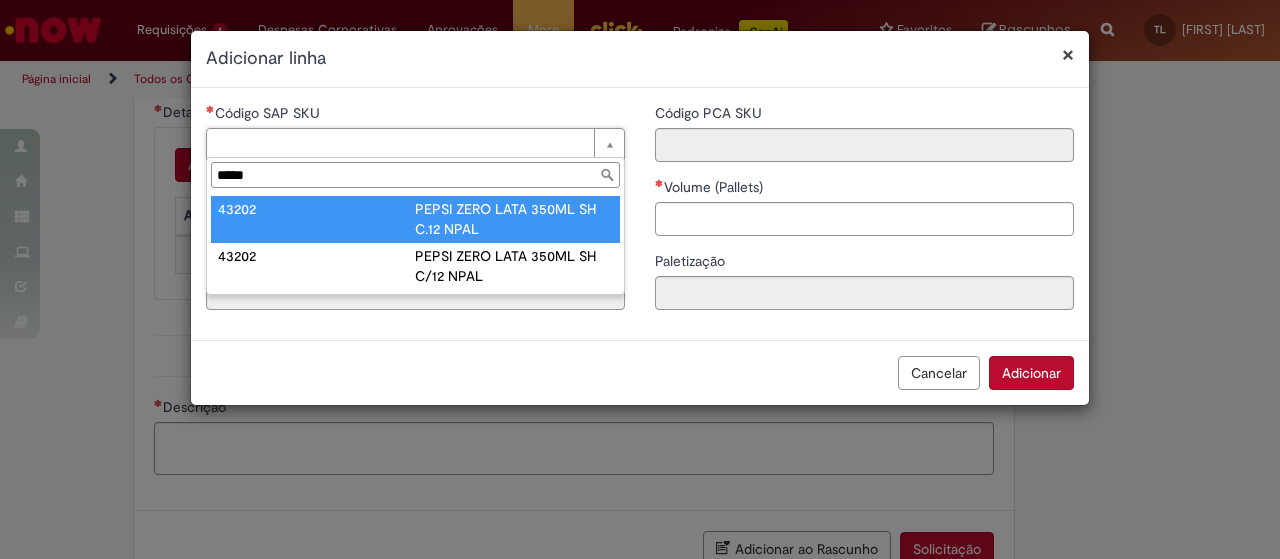 type on "*****" 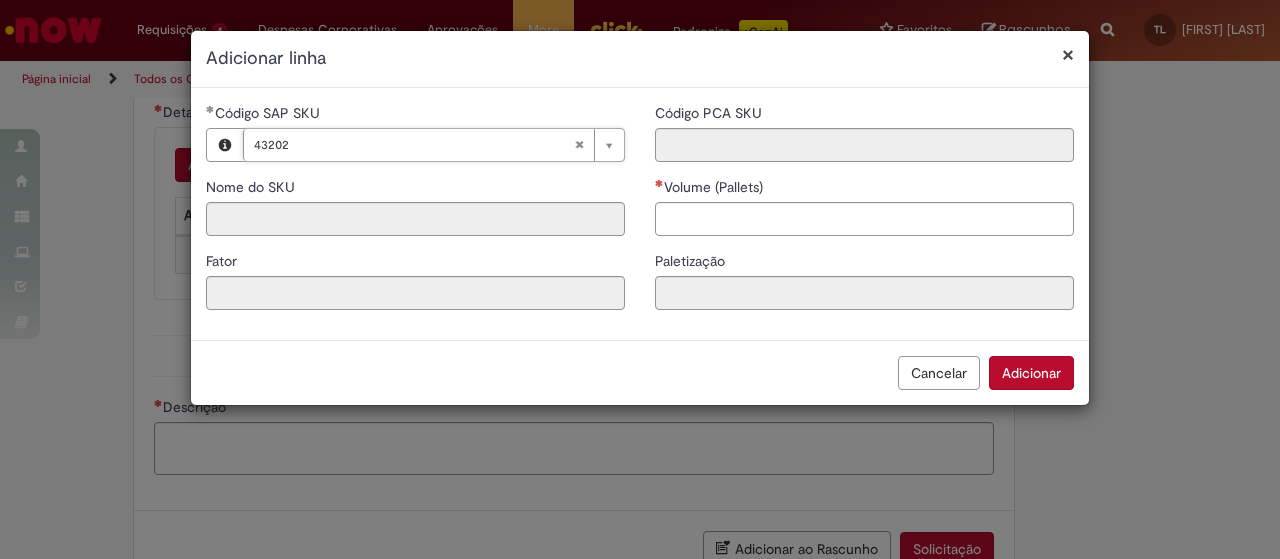 type on "**********" 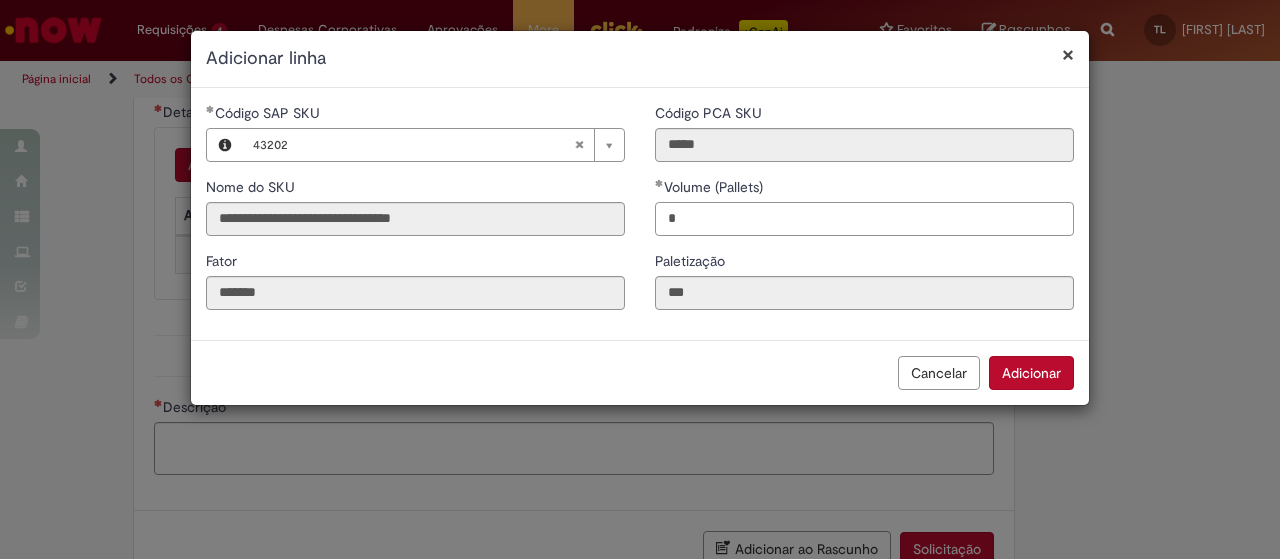 click on "*" at bounding box center (864, 219) 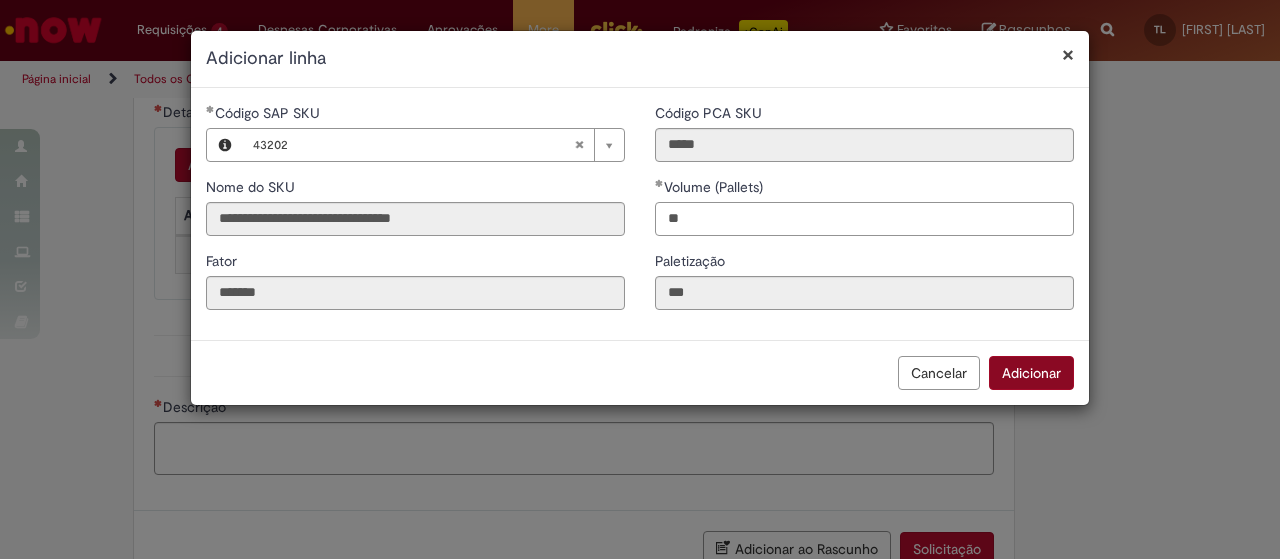 type on "**" 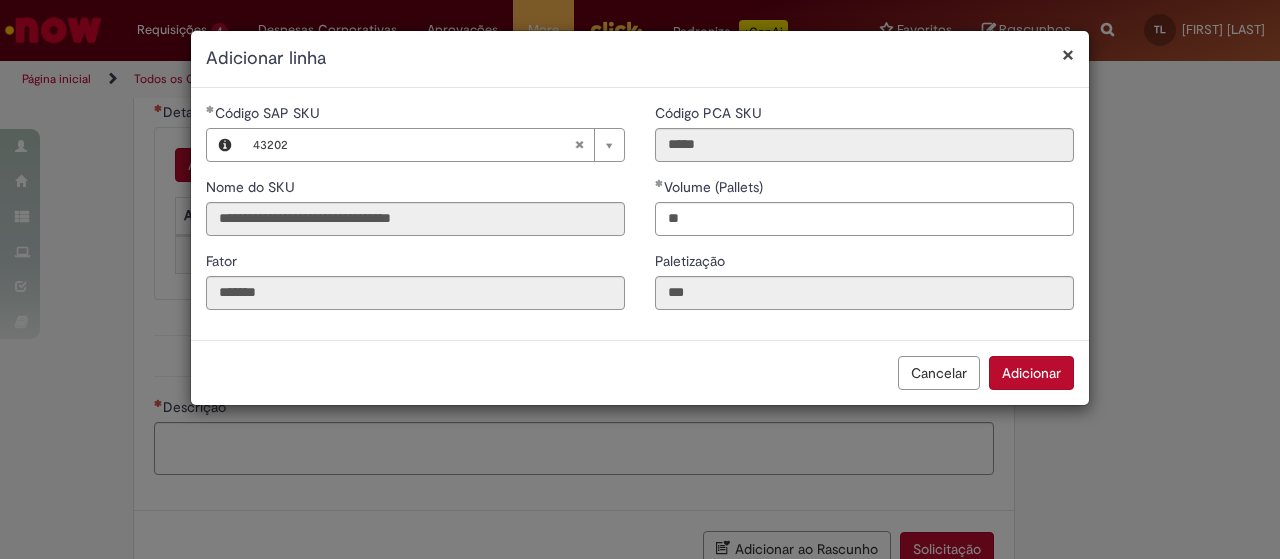 click on "Adicionar" at bounding box center [1031, 373] 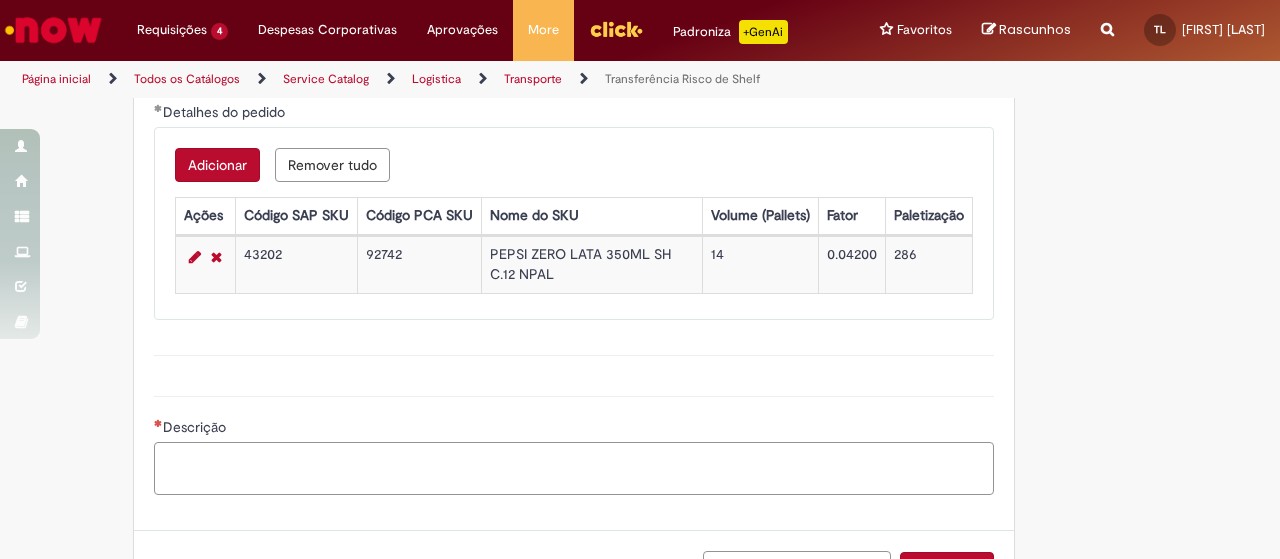 click on "Descrição" at bounding box center (574, 468) 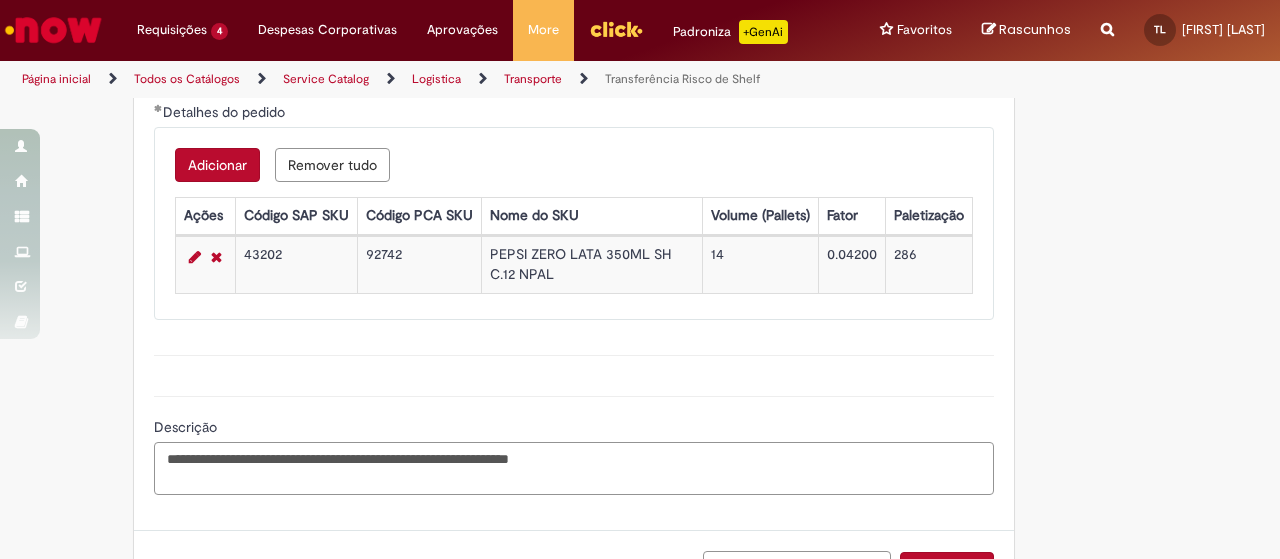 type on "**********" 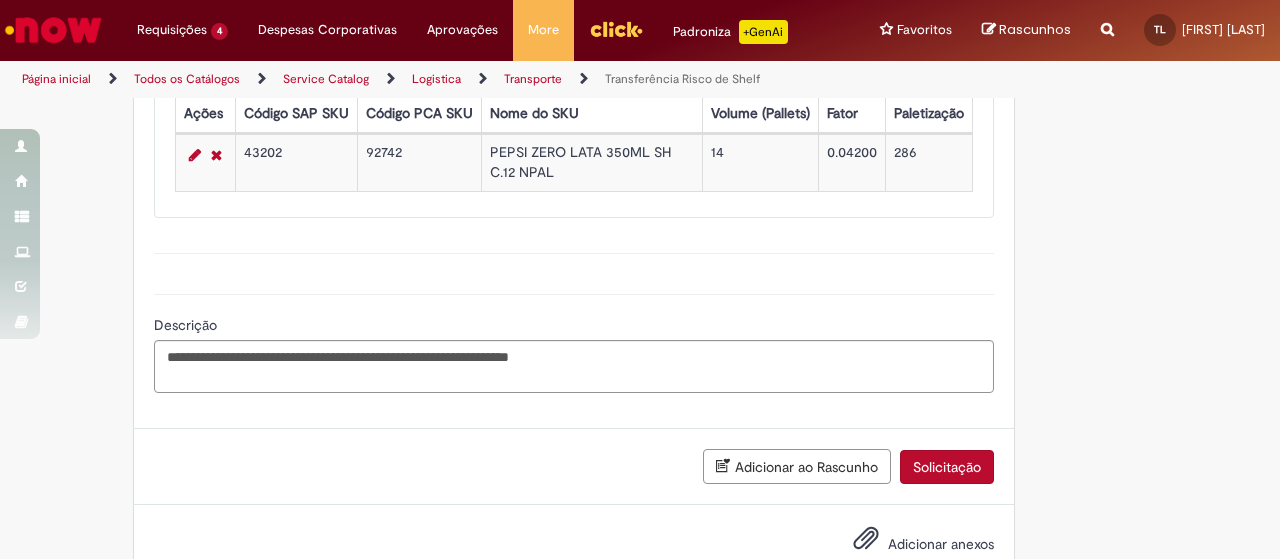 scroll, scrollTop: 1339, scrollLeft: 0, axis: vertical 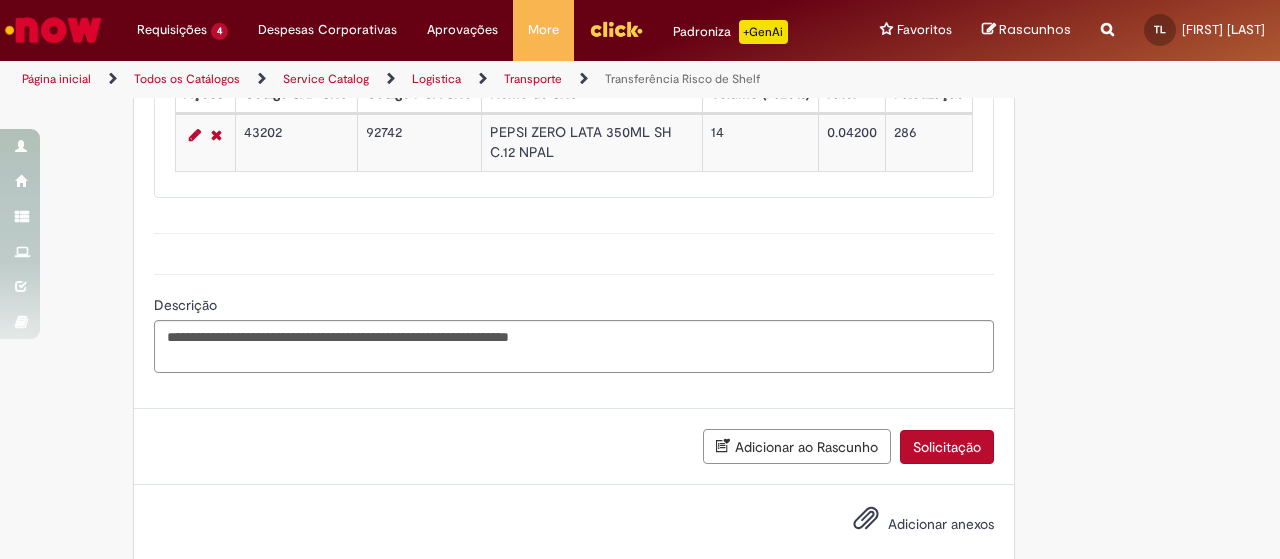 click on "Solicitação" at bounding box center [947, 447] 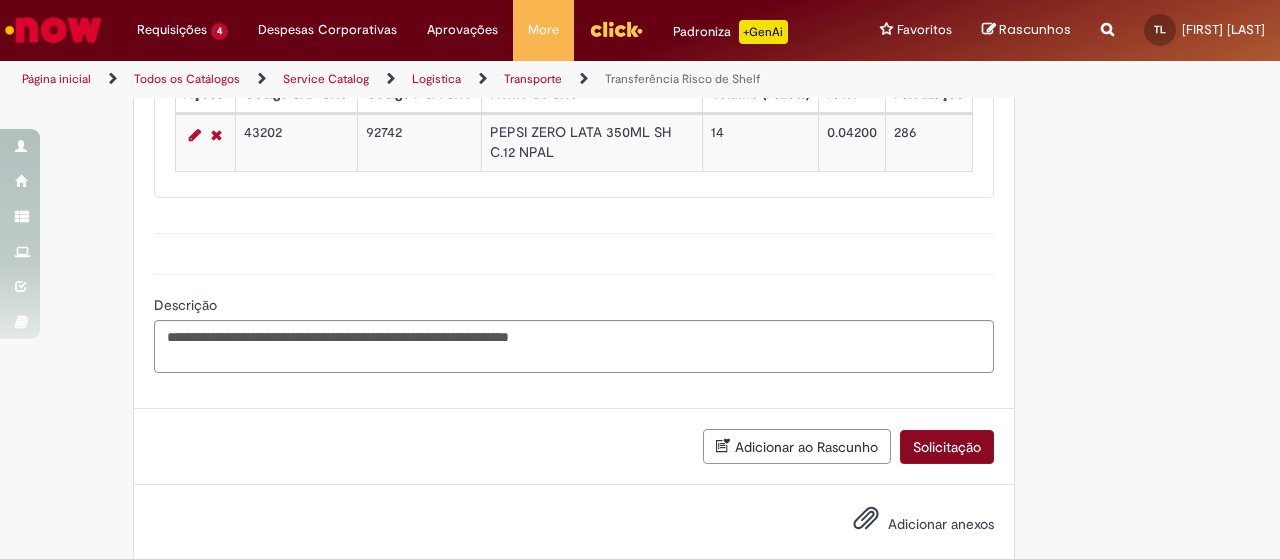 scroll, scrollTop: 1322, scrollLeft: 0, axis: vertical 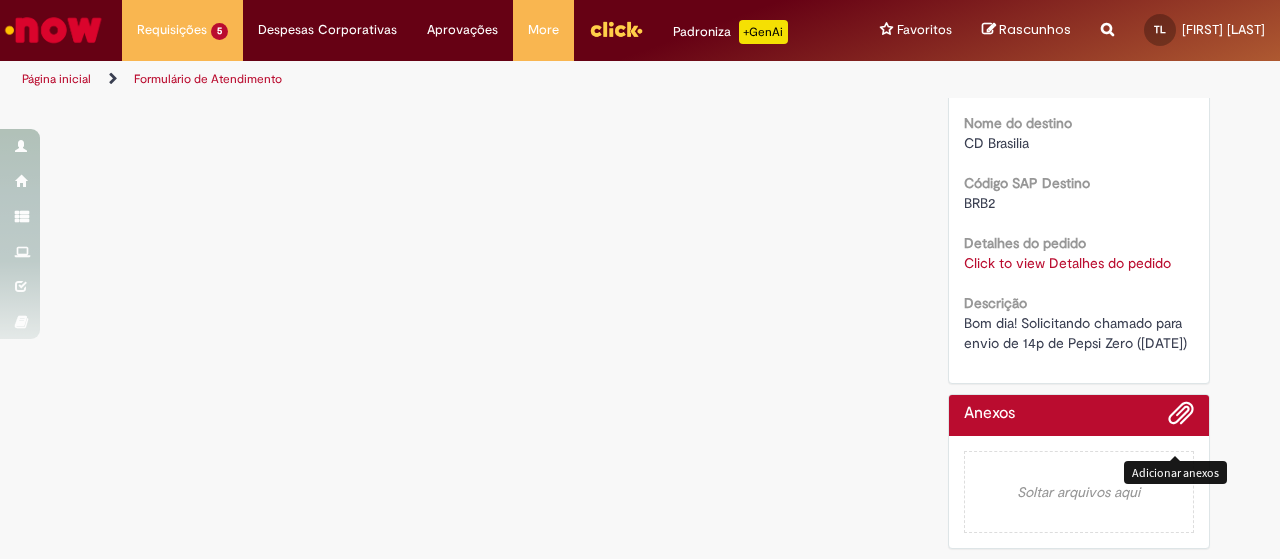 click at bounding box center (1181, 414) 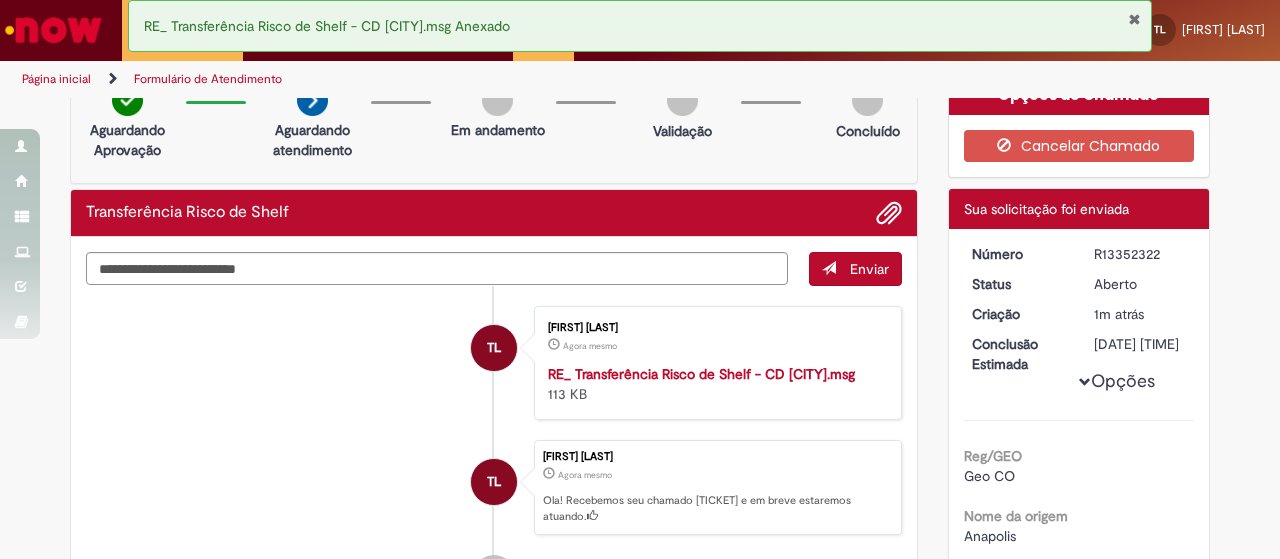 scroll, scrollTop: 23, scrollLeft: 0, axis: vertical 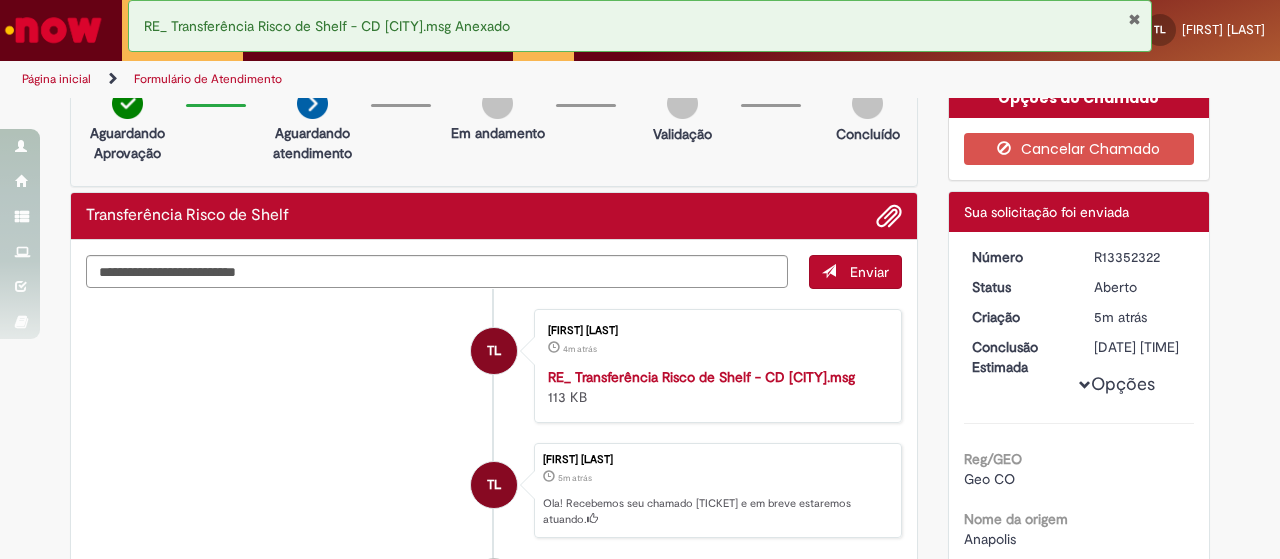 click at bounding box center [1134, 19] 